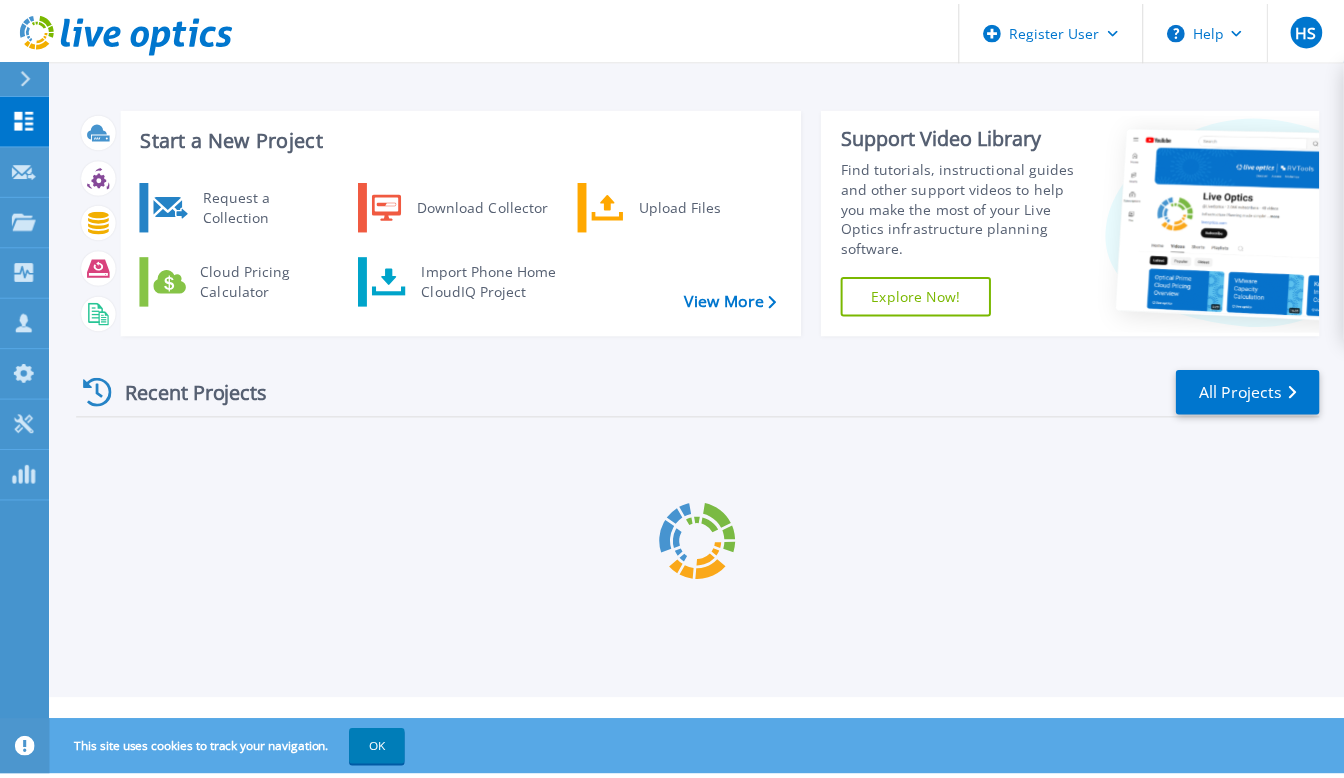 scroll, scrollTop: 0, scrollLeft: 0, axis: both 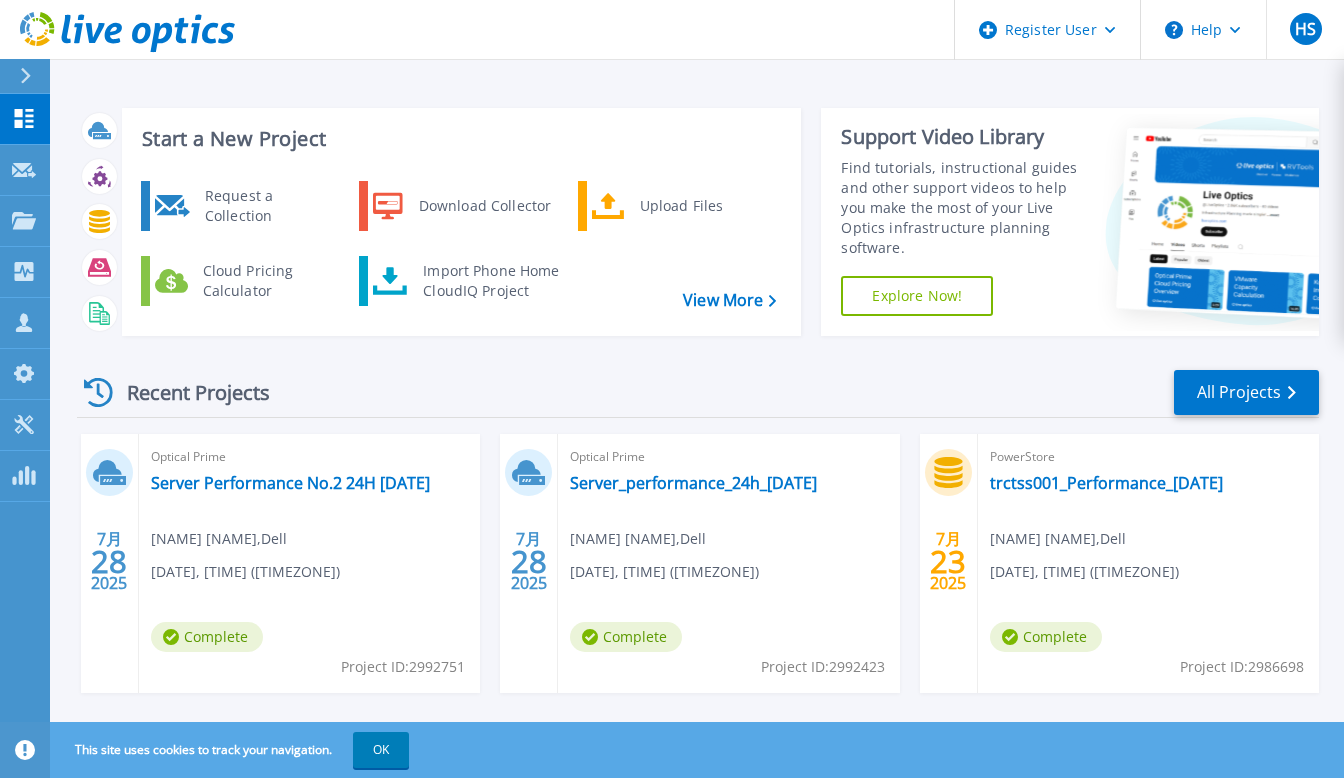 click at bounding box center [34, 76] 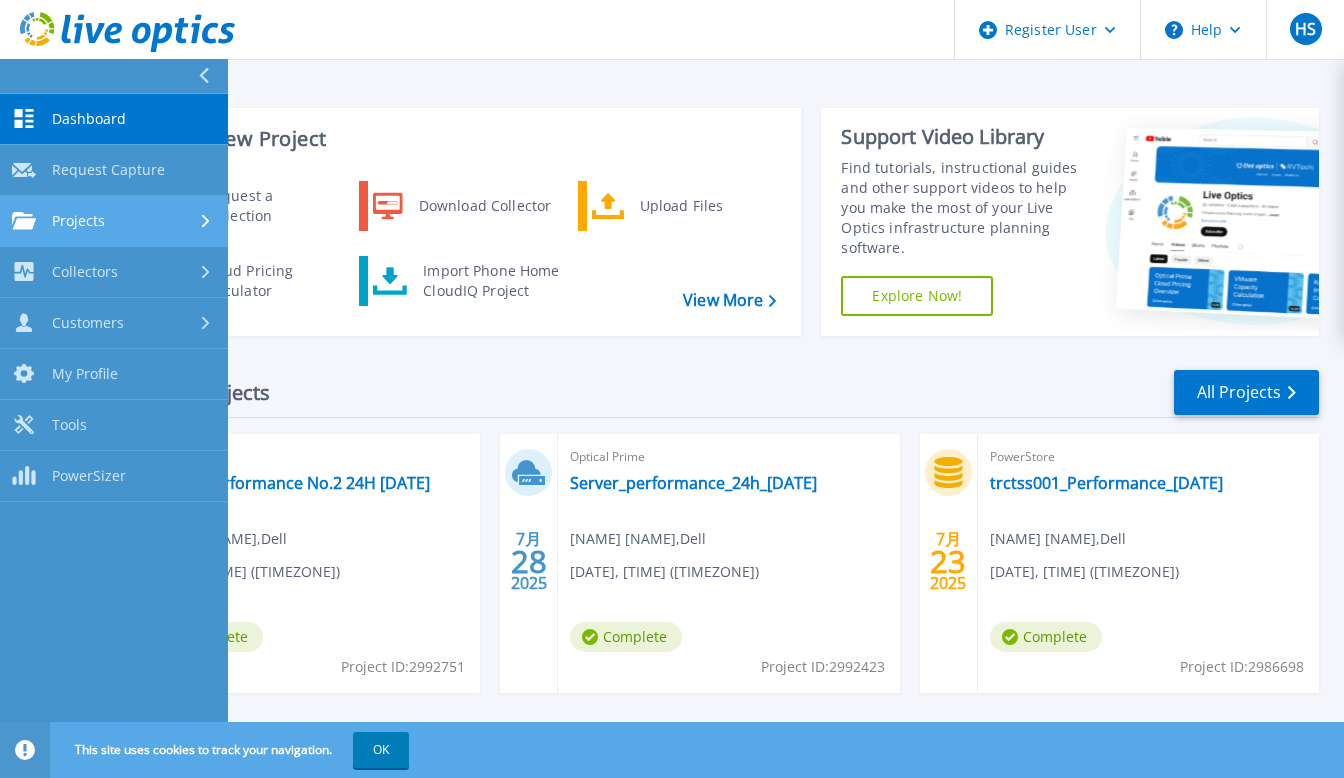 click on "Projects" at bounding box center [114, 221] 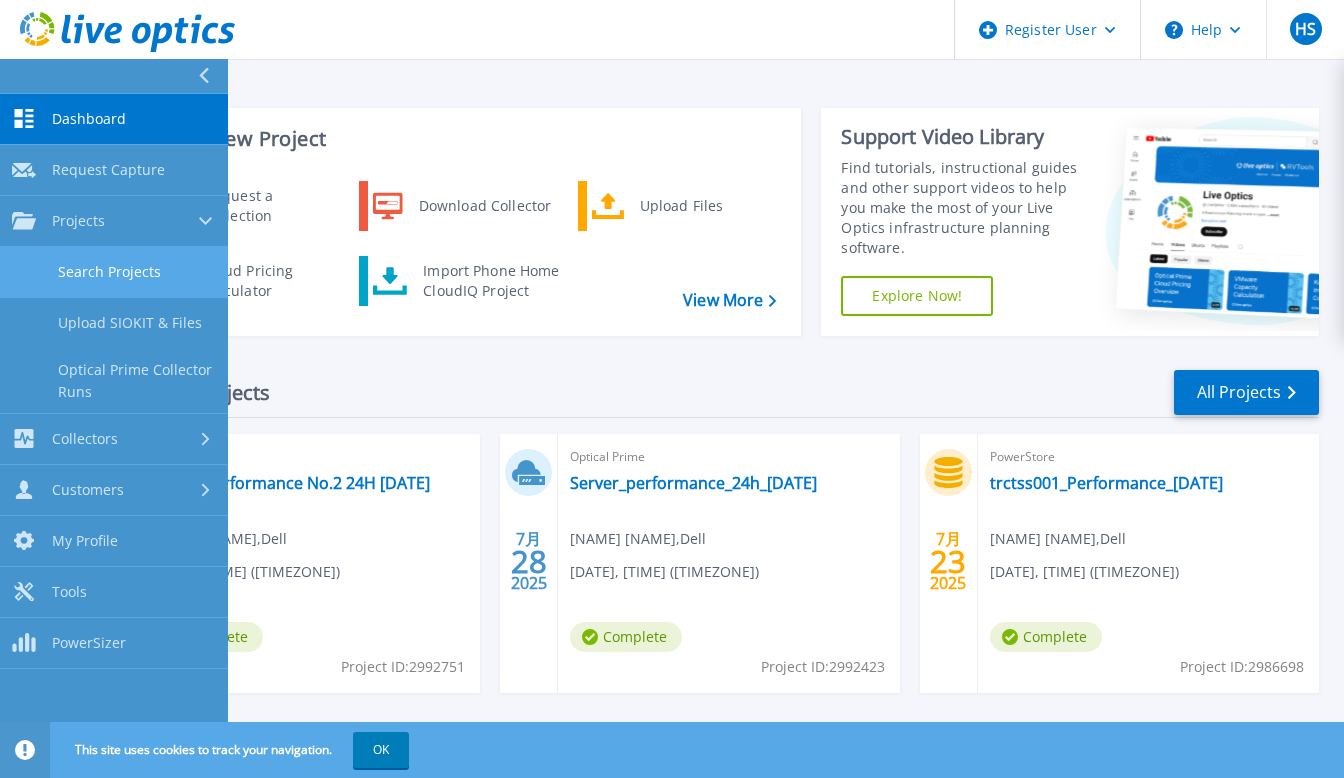click on "Search Projects" at bounding box center (114, 272) 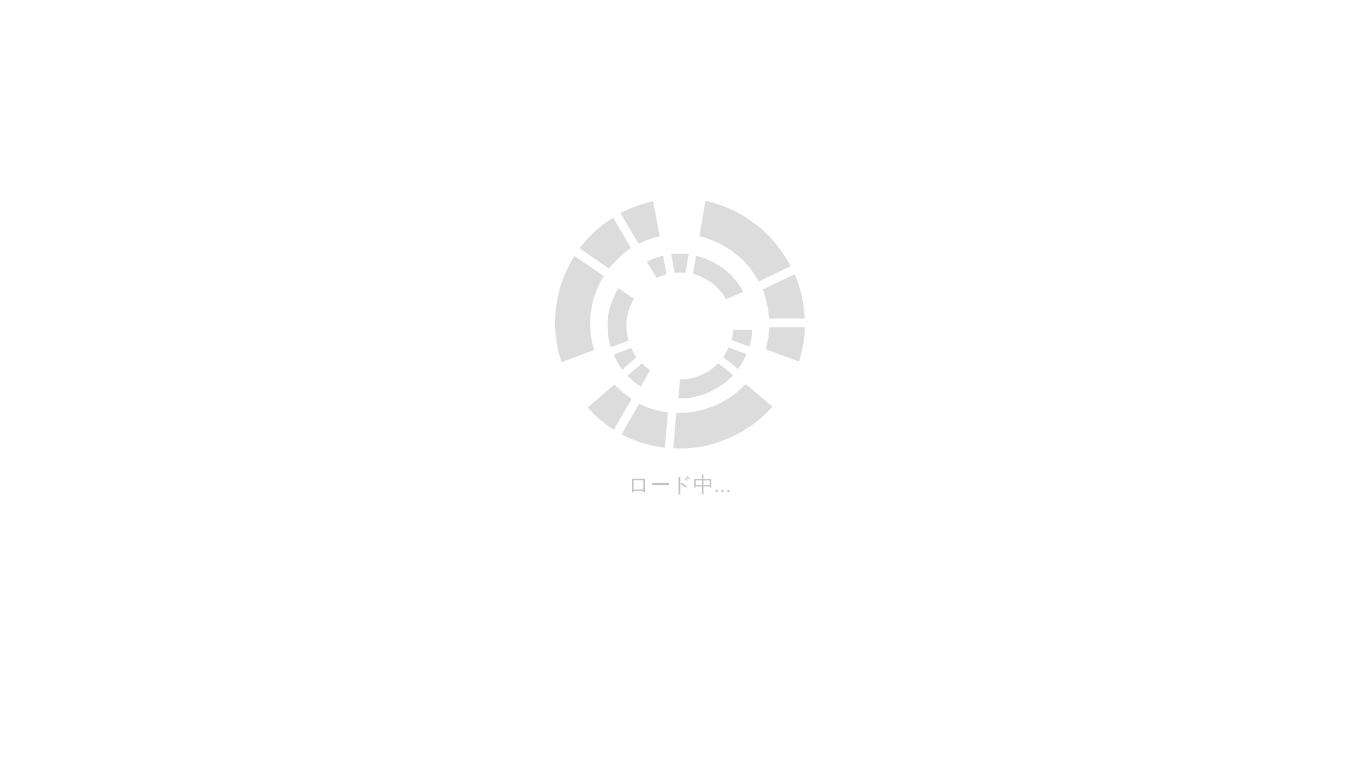 scroll, scrollTop: 0, scrollLeft: 0, axis: both 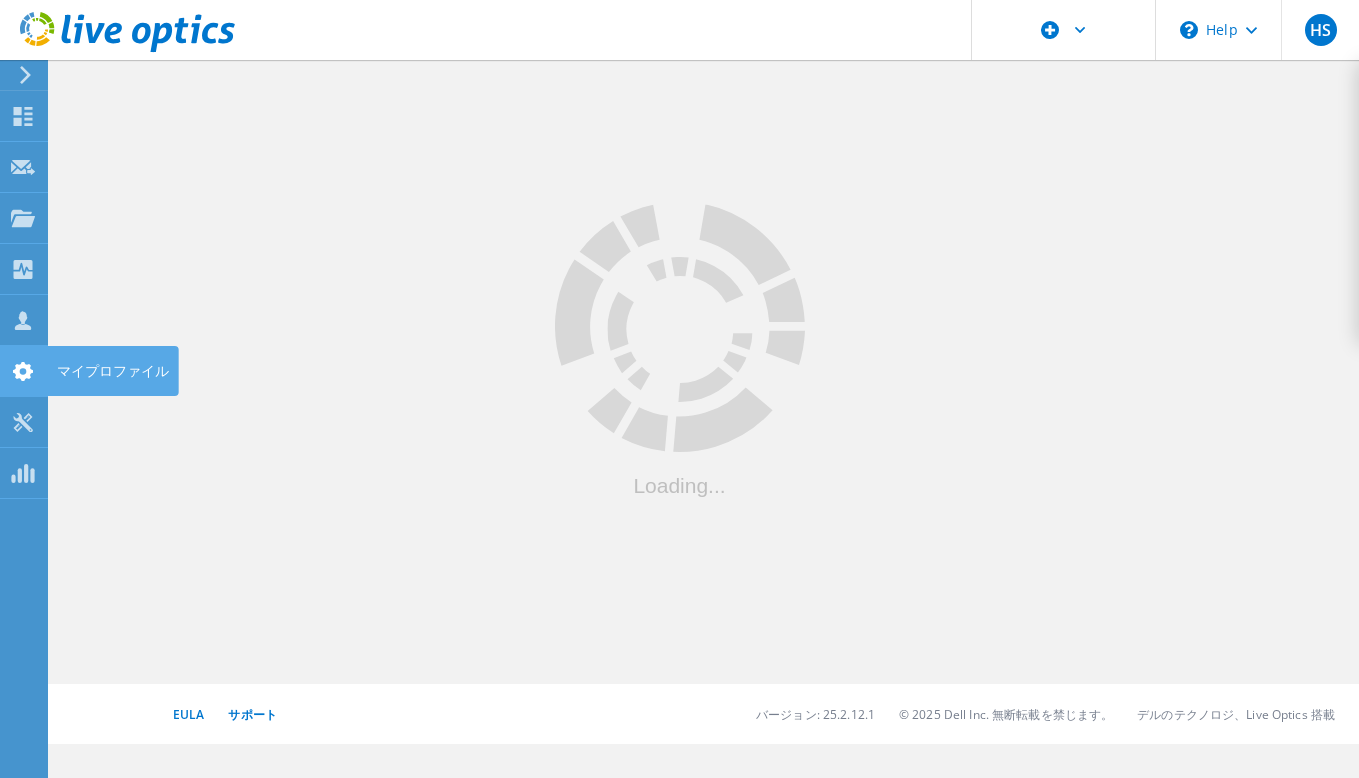 click on "マイプロファイル" at bounding box center (113, 371) 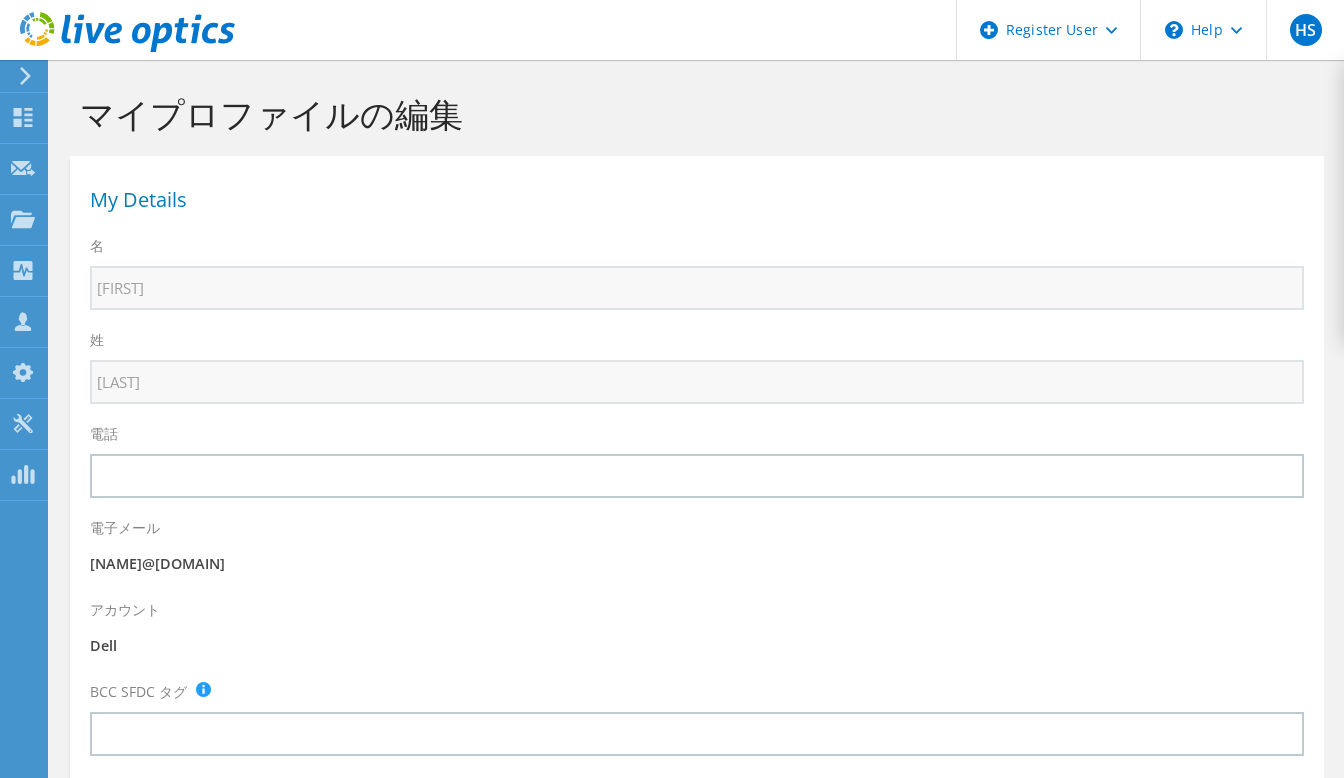 scroll, scrollTop: 0, scrollLeft: 0, axis: both 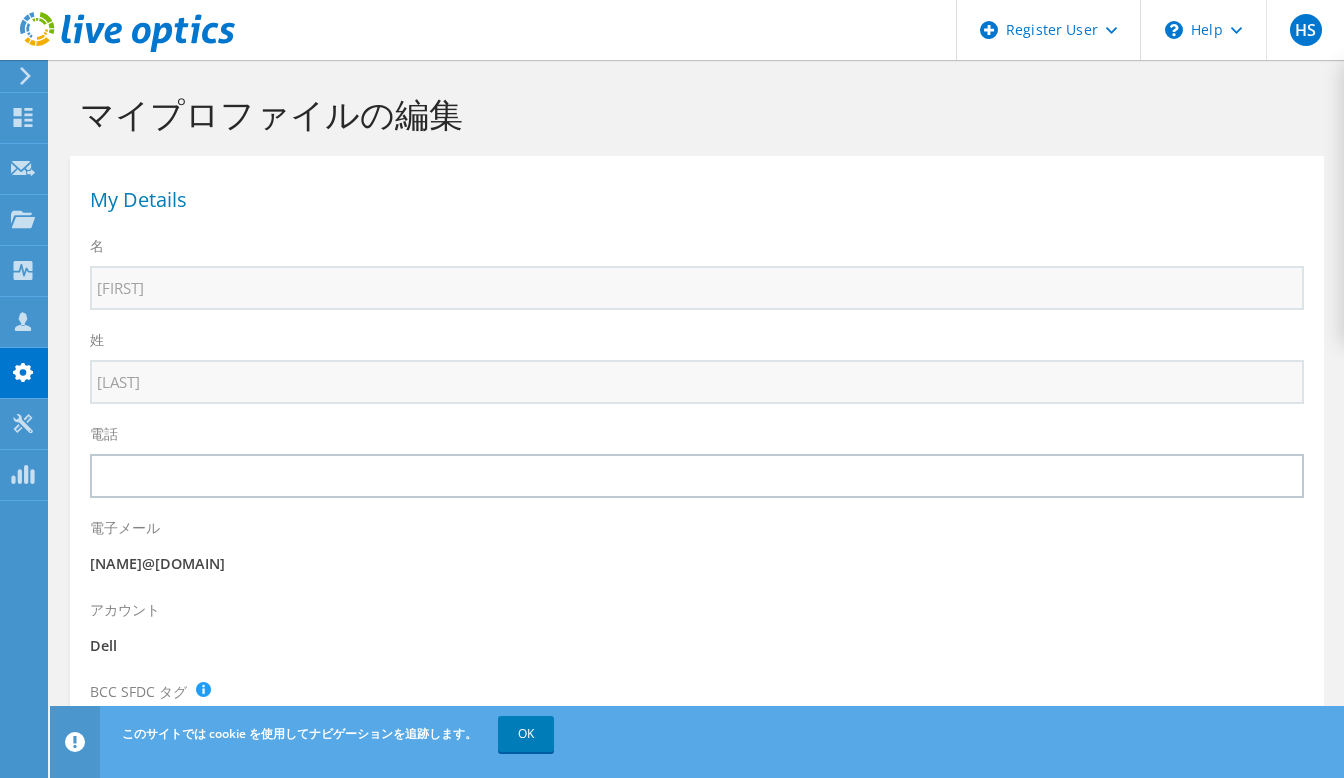 click 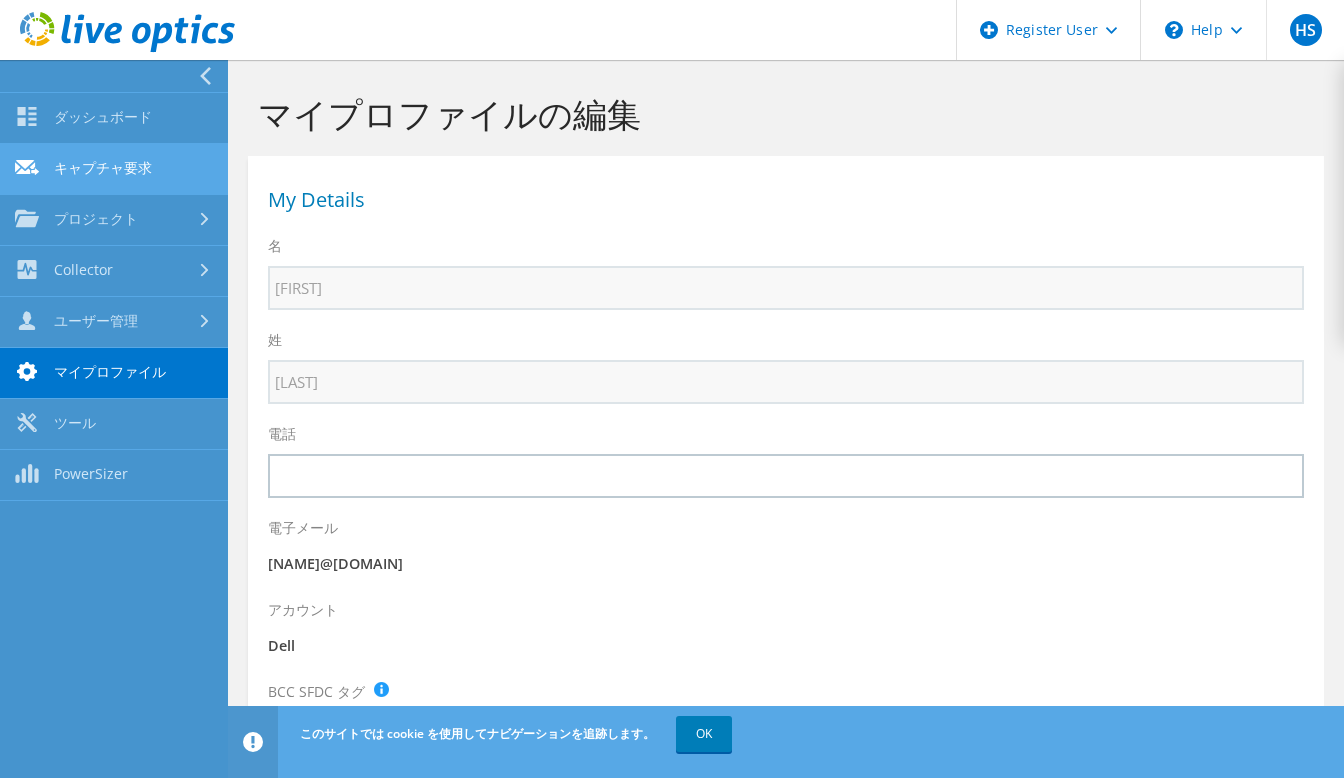 click on "キャプチャ要求" at bounding box center (114, 169) 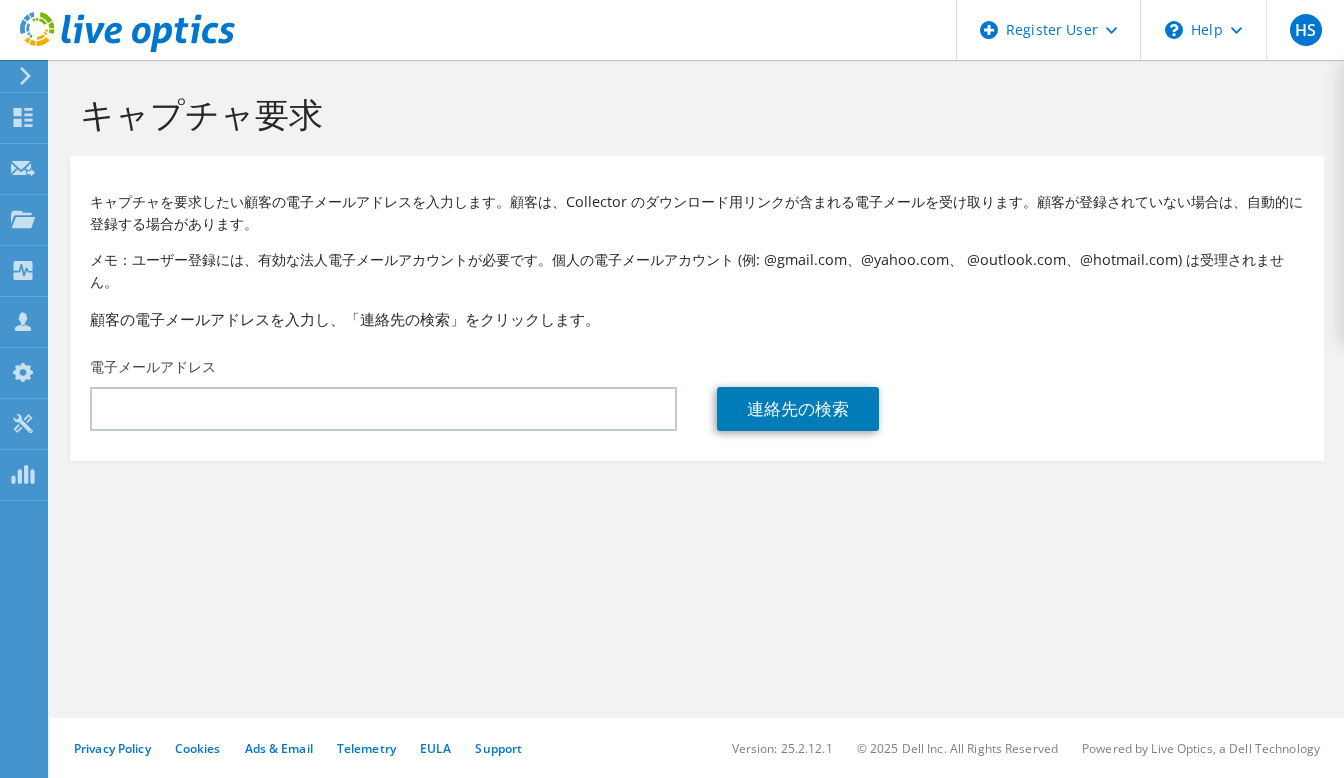 scroll, scrollTop: 0, scrollLeft: 0, axis: both 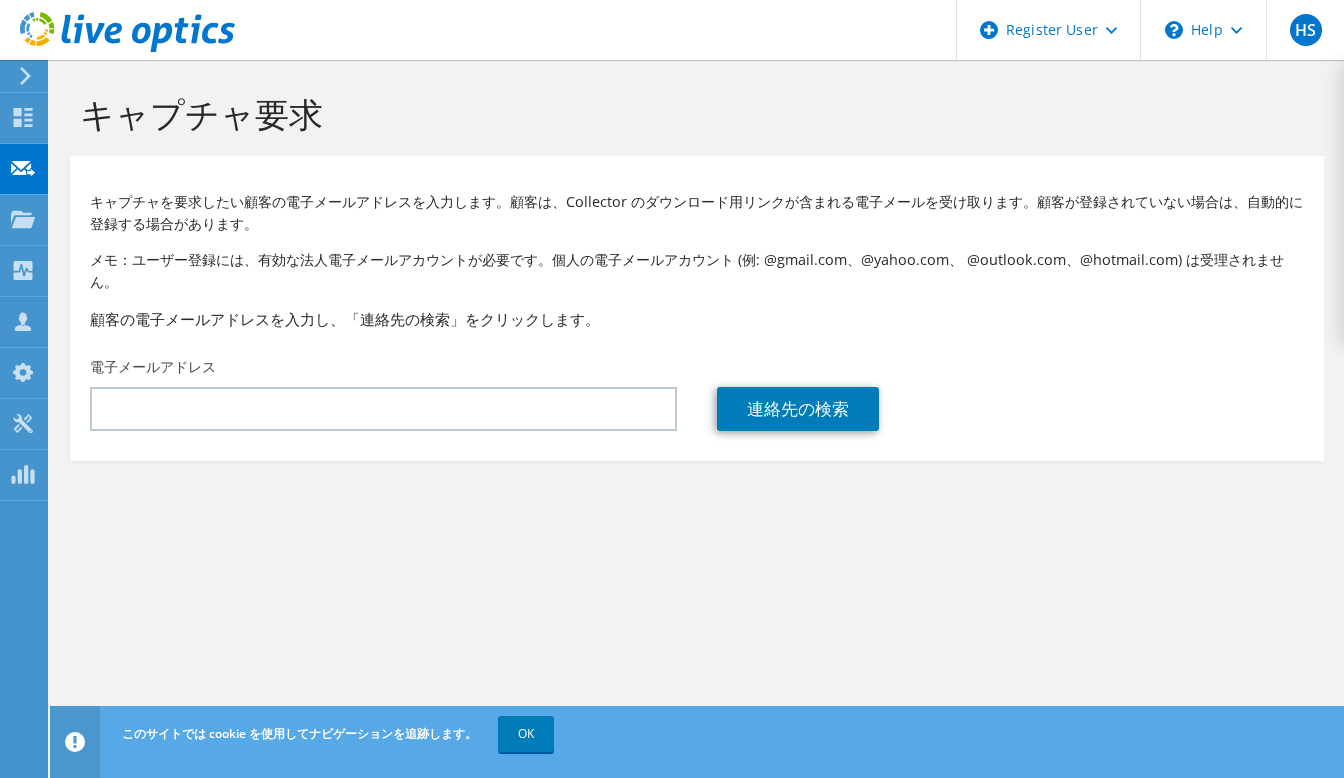 click on "ダッシュボード
キャプチャ要求
プロジェクト
プロジェクトの検索
Upload SIOKIT & Files
Dossier" at bounding box center [-66, 419] 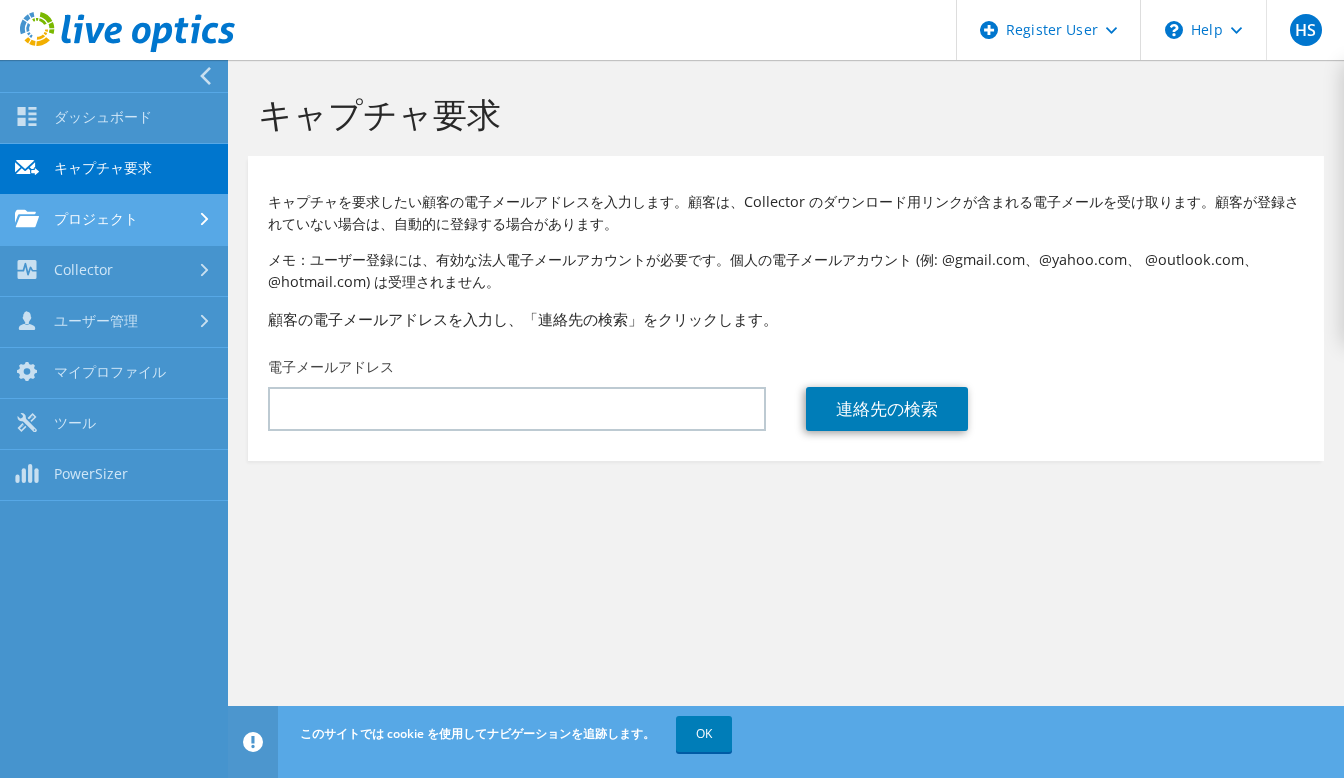 click on "プロジェクト" at bounding box center (114, 220) 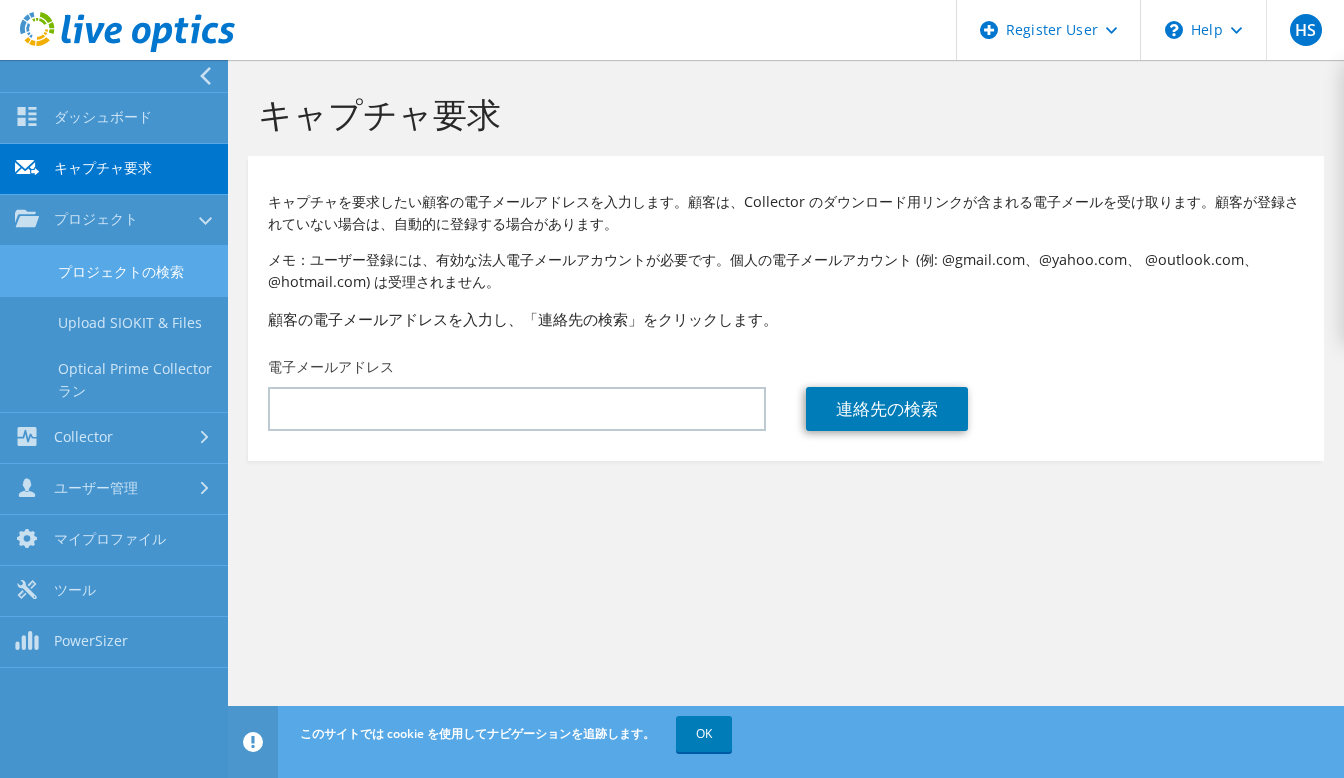 click on "プロジェクトの検索" at bounding box center (114, 271) 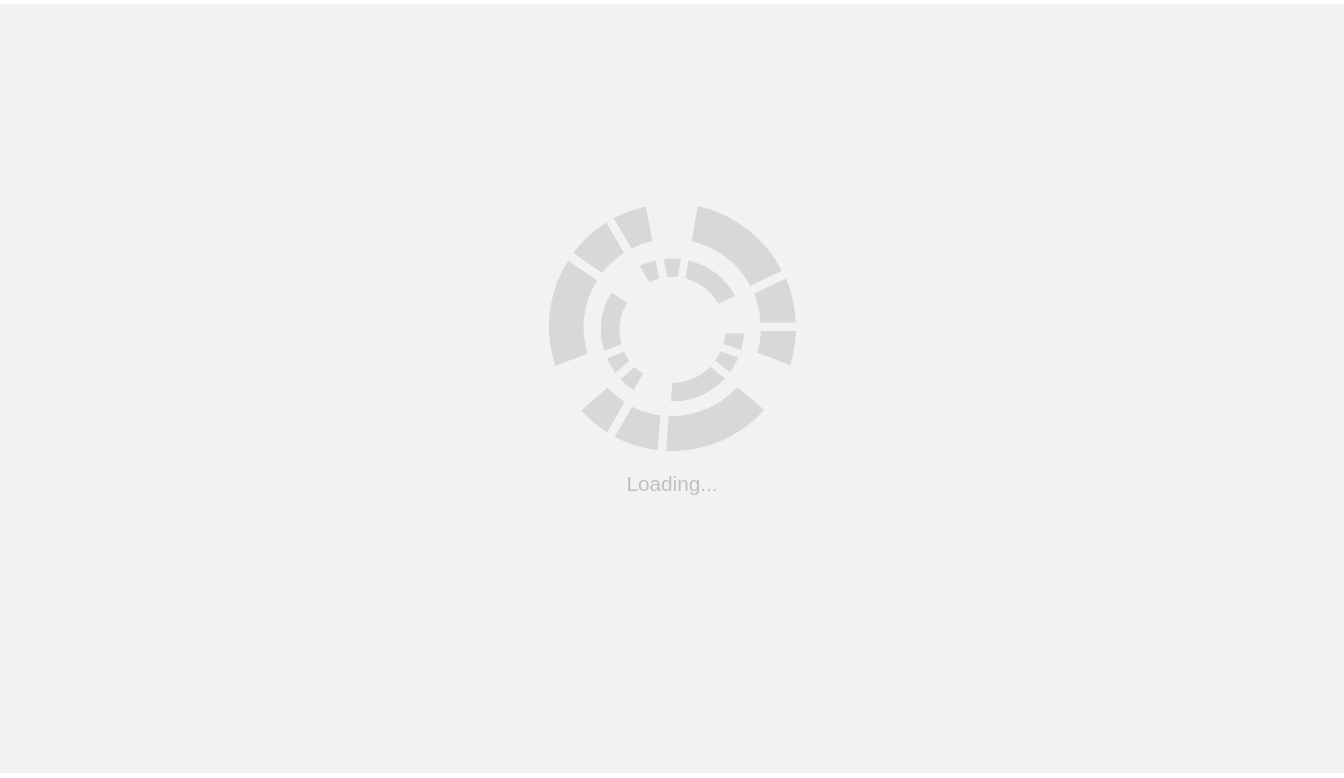 scroll, scrollTop: 0, scrollLeft: 0, axis: both 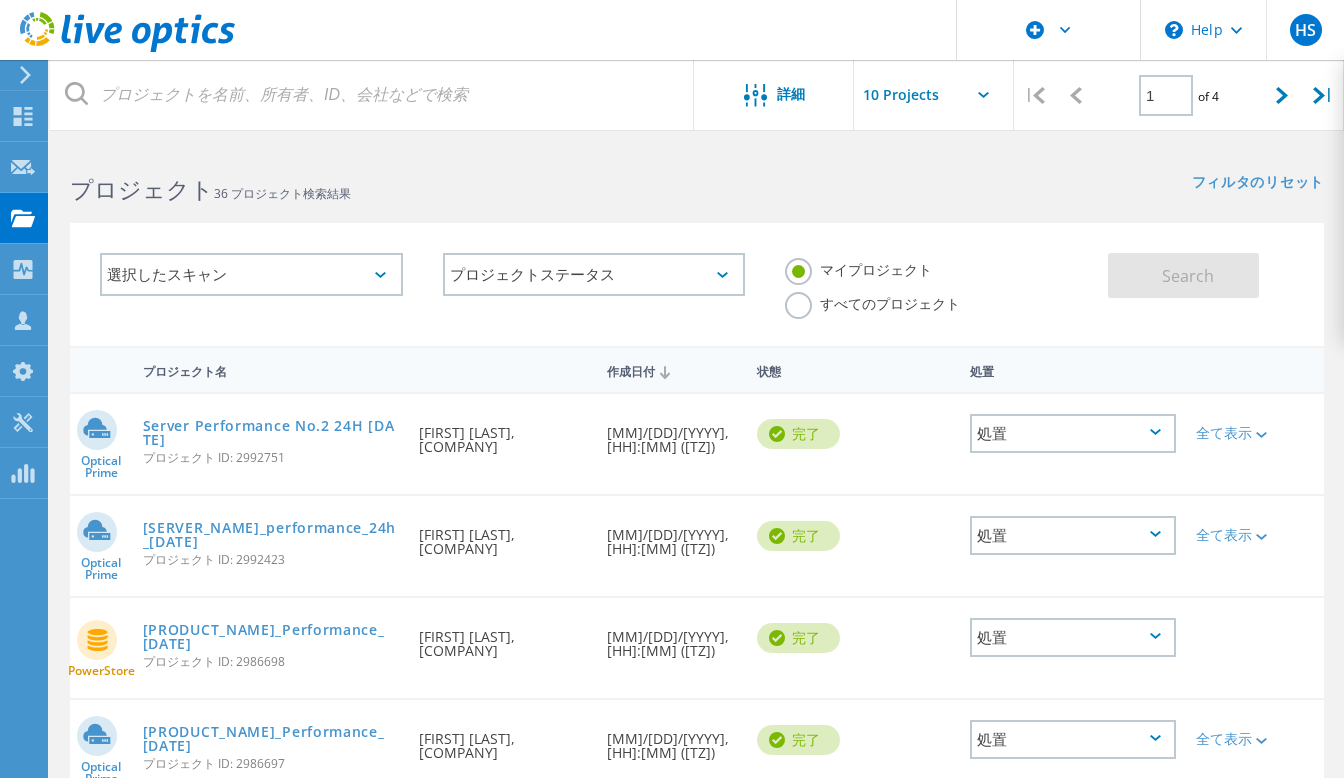 click on "選択したスキャン" 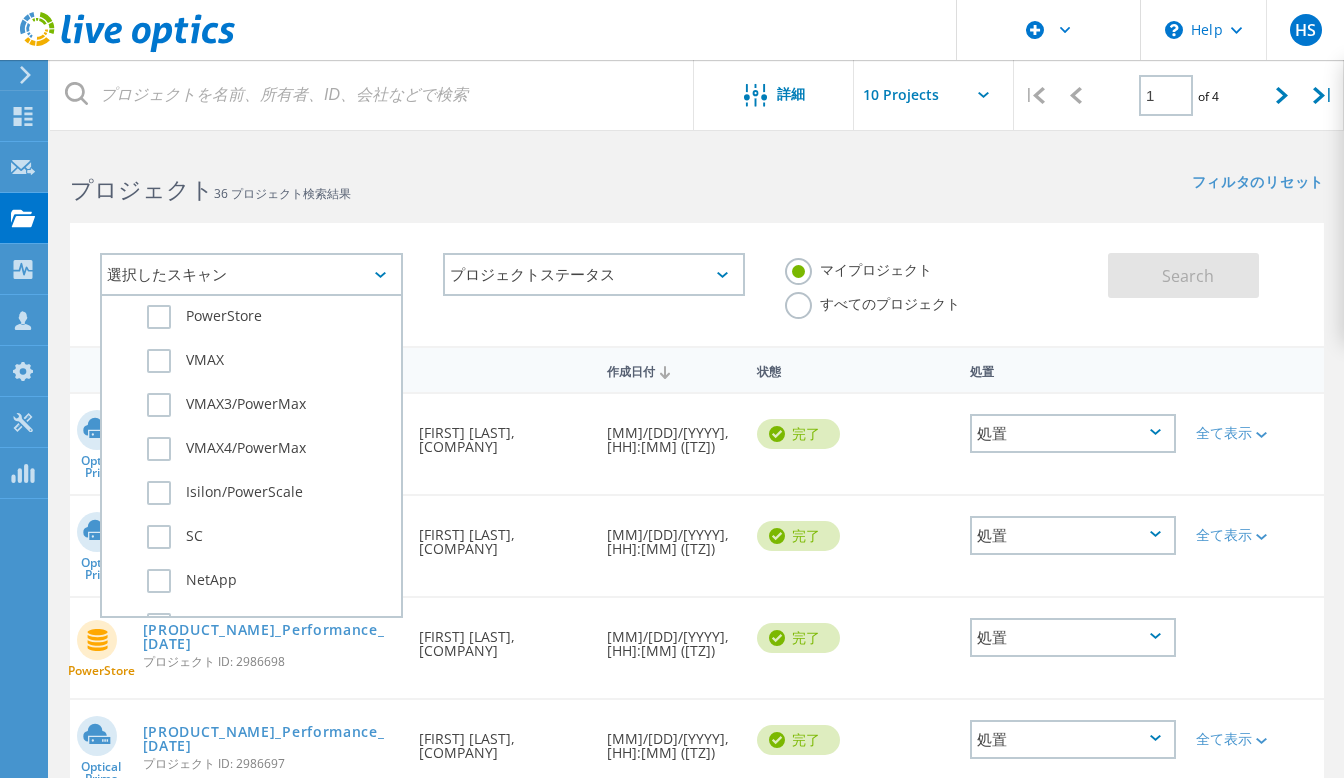 scroll, scrollTop: 600, scrollLeft: 0, axis: vertical 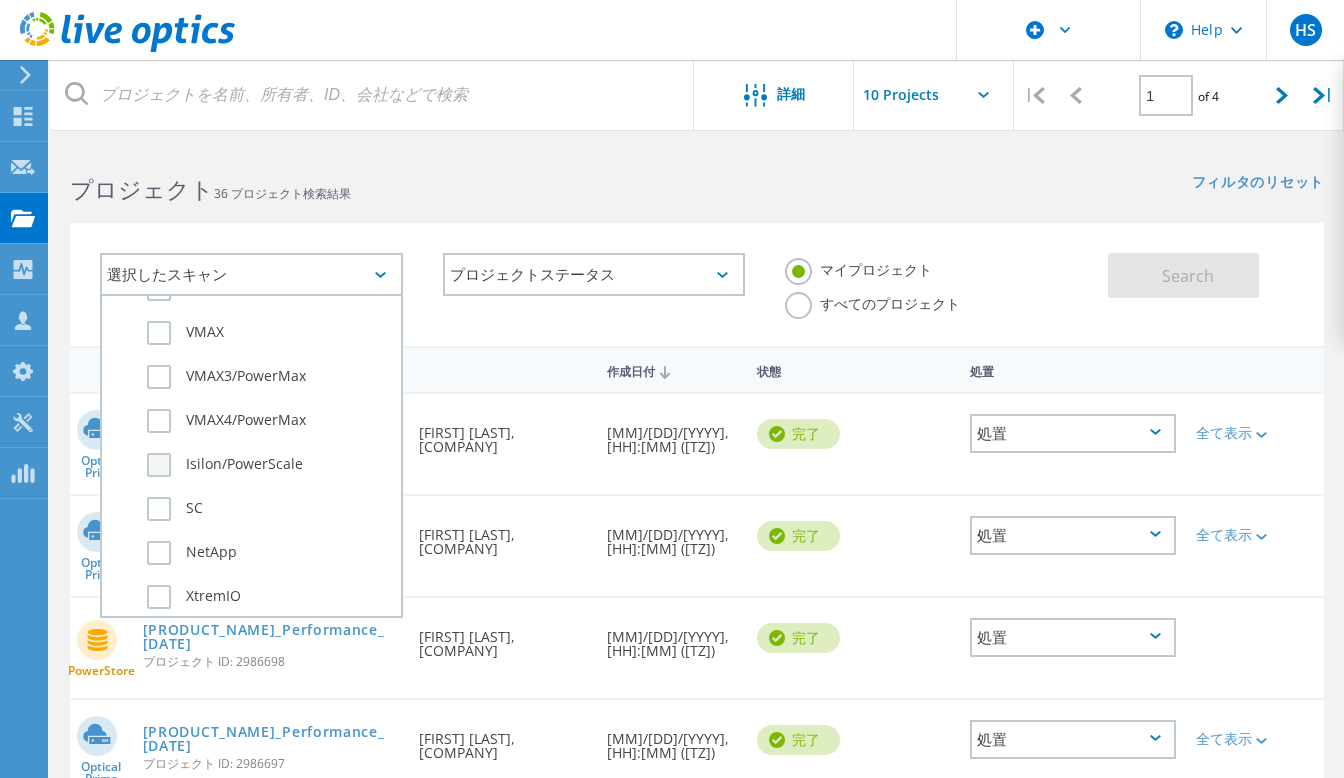 click on "Isilon/PowerScale" 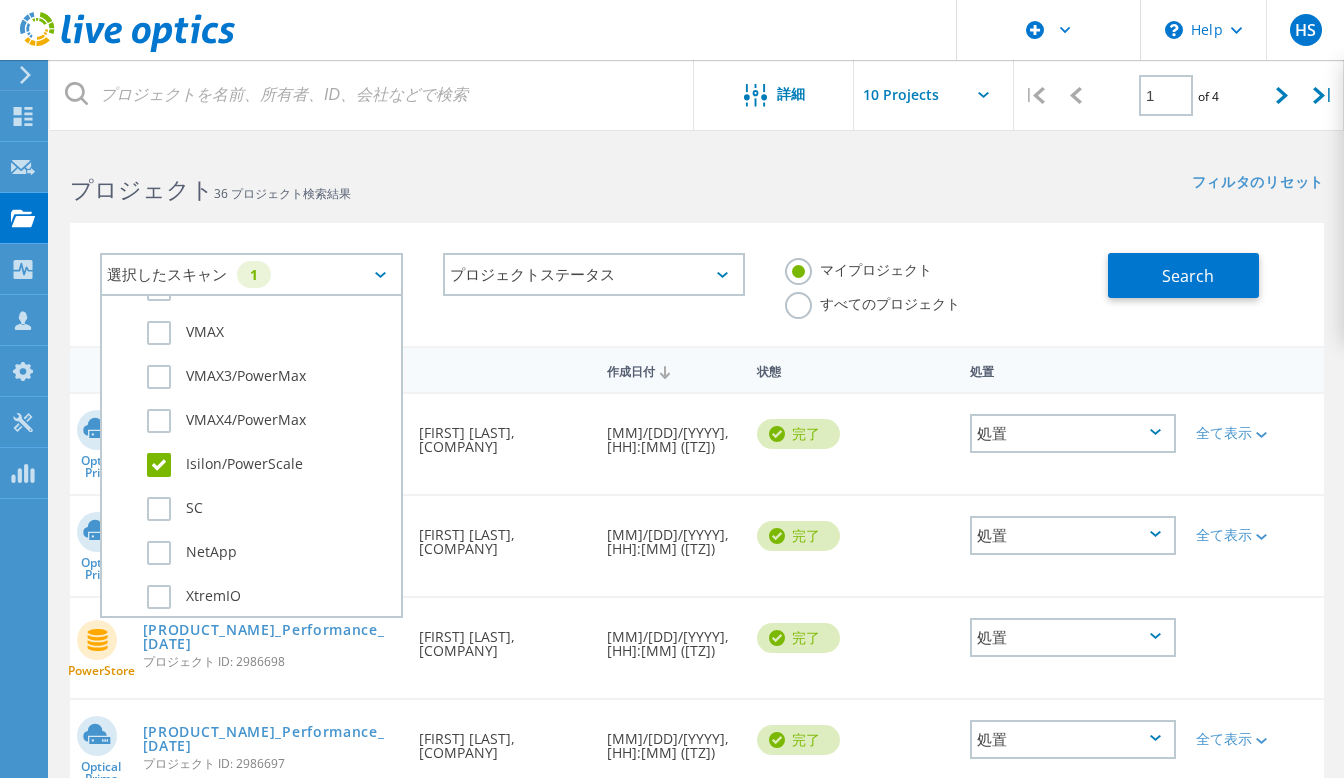 click on "すべてのプロジェクト" 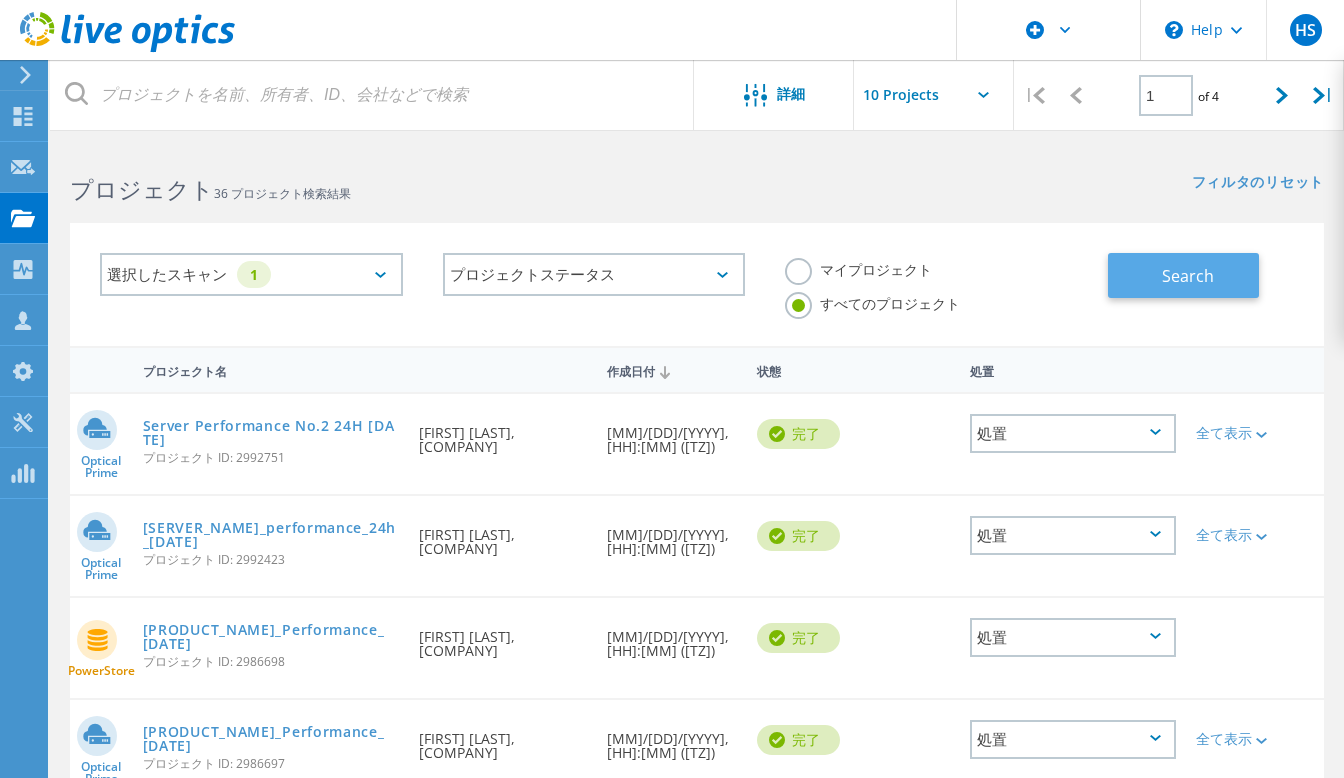 click on "Search" 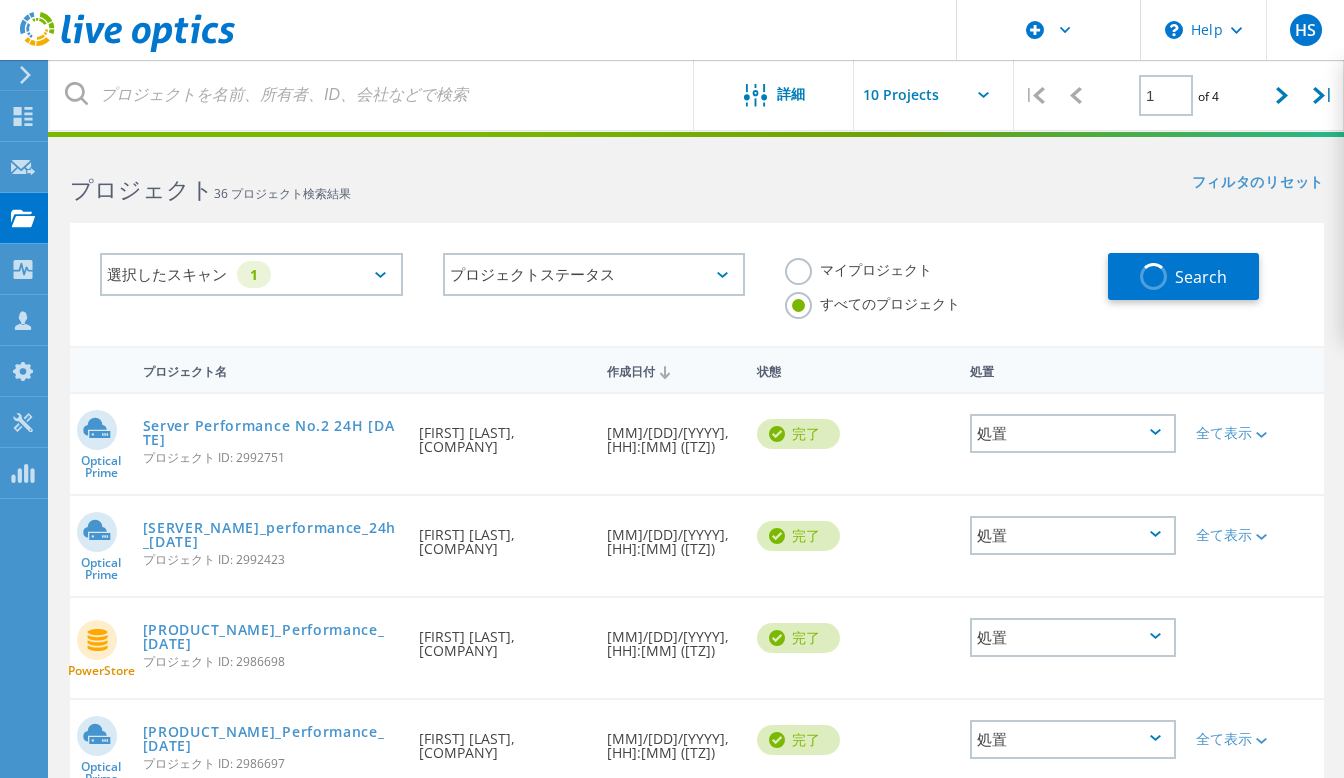 click on "フィルタのリセット  フィルタの表示" 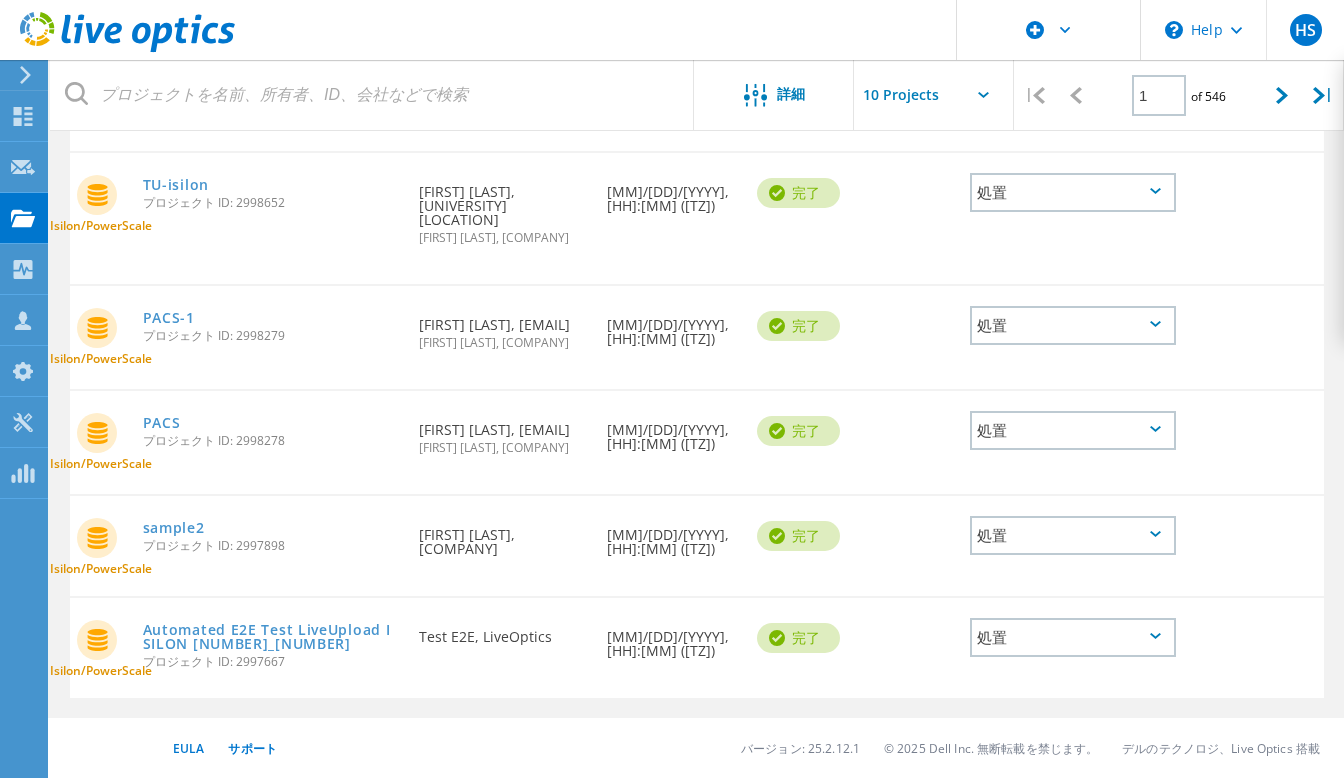 scroll, scrollTop: 839, scrollLeft: 0, axis: vertical 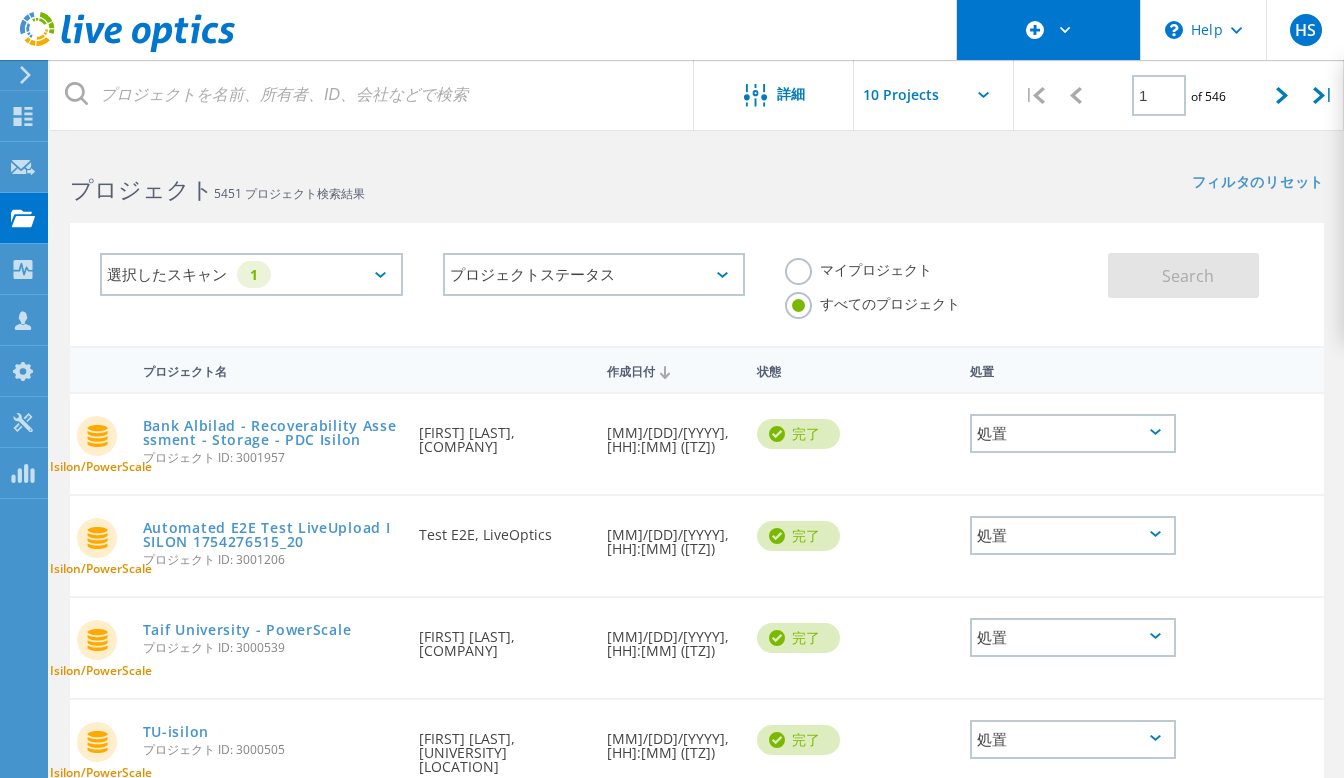 drag, startPoint x: 1288, startPoint y: 109, endPoint x: 1094, endPoint y: 13, distance: 216.45323 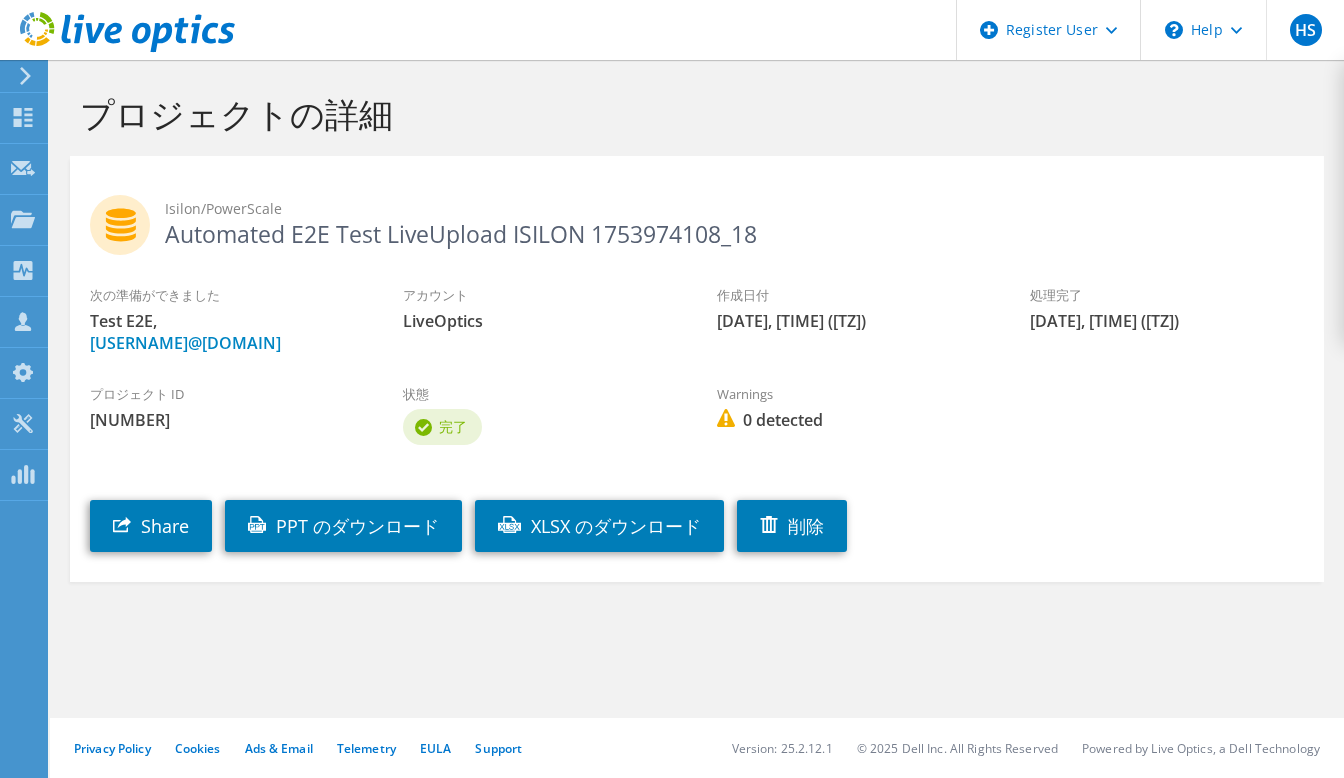 scroll, scrollTop: 0, scrollLeft: 0, axis: both 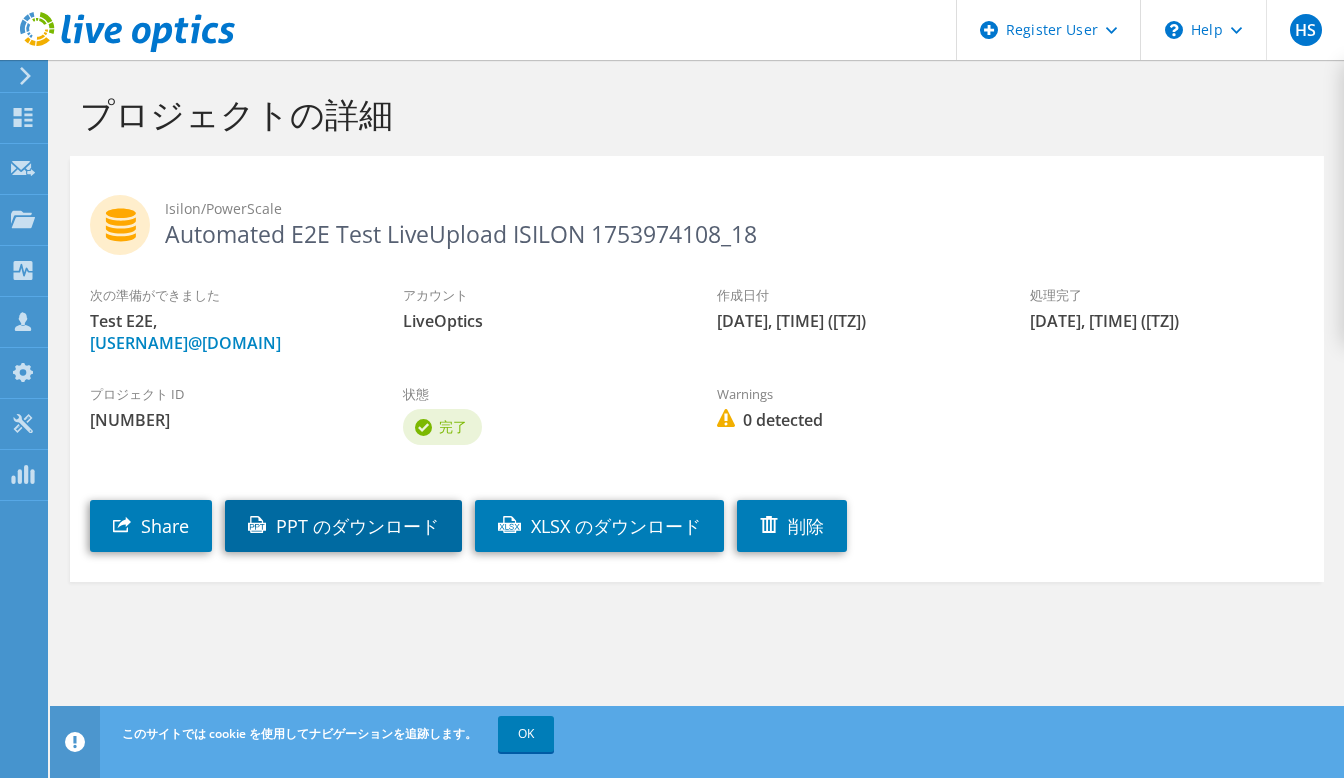 click on "PPT のダウンロード" at bounding box center [343, 526] 